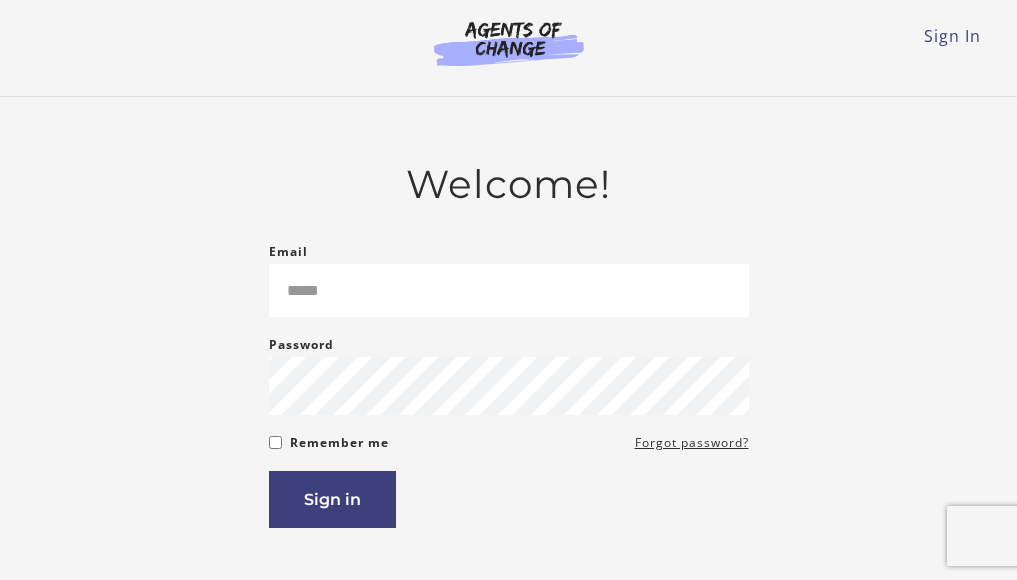scroll, scrollTop: 0, scrollLeft: 0, axis: both 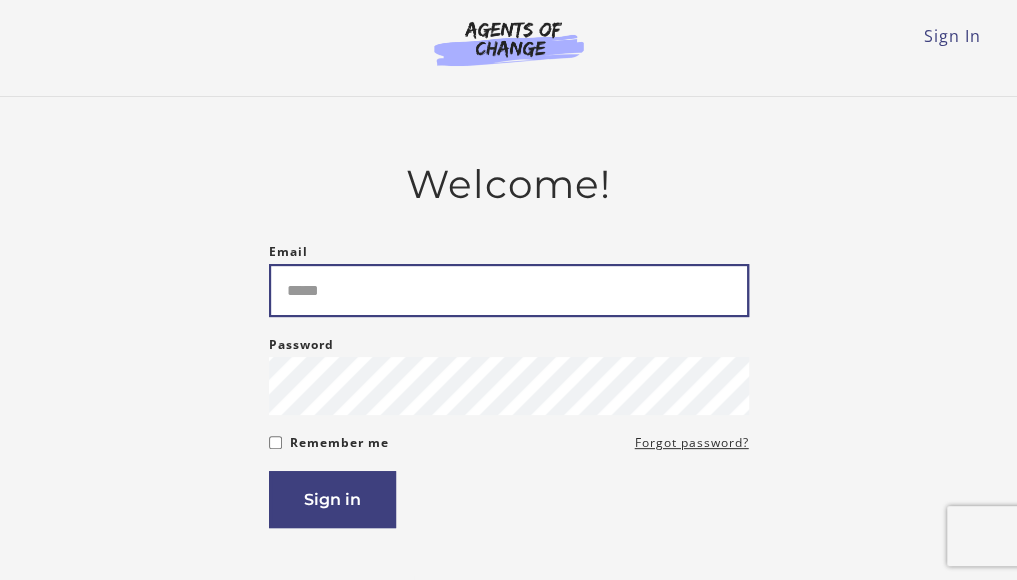 click on "Email" at bounding box center [509, 290] 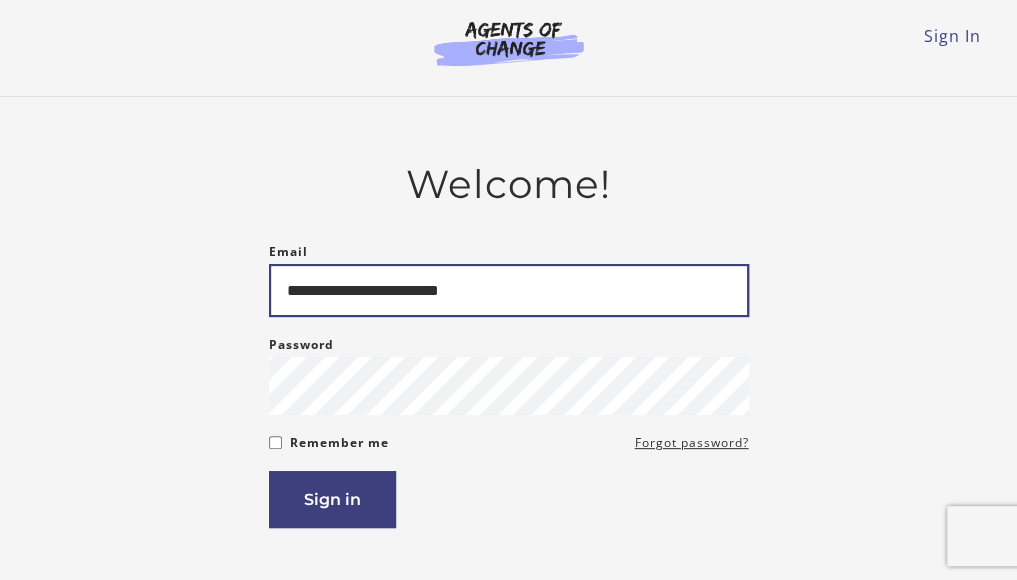 type on "**********" 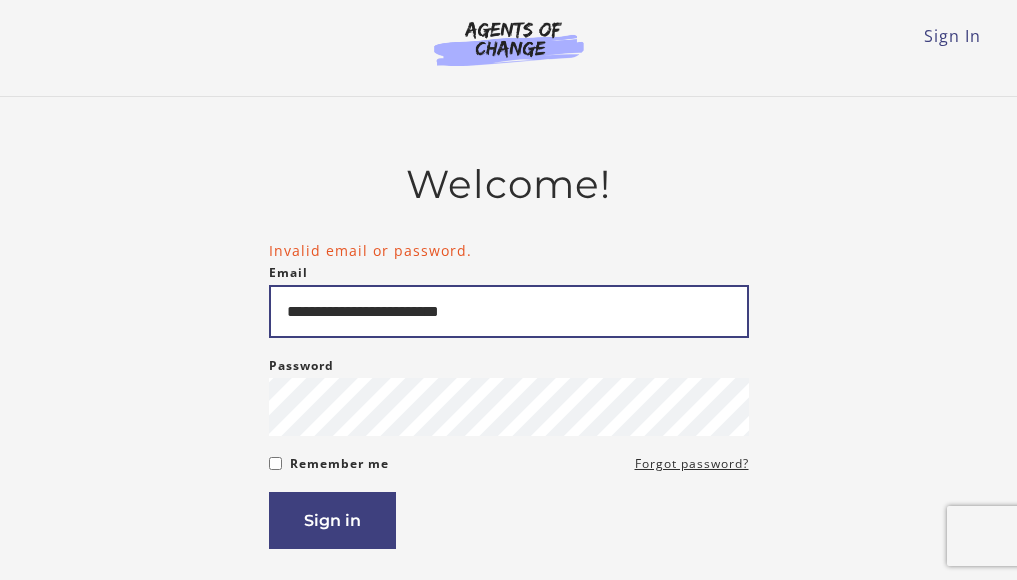 scroll, scrollTop: 0, scrollLeft: 0, axis: both 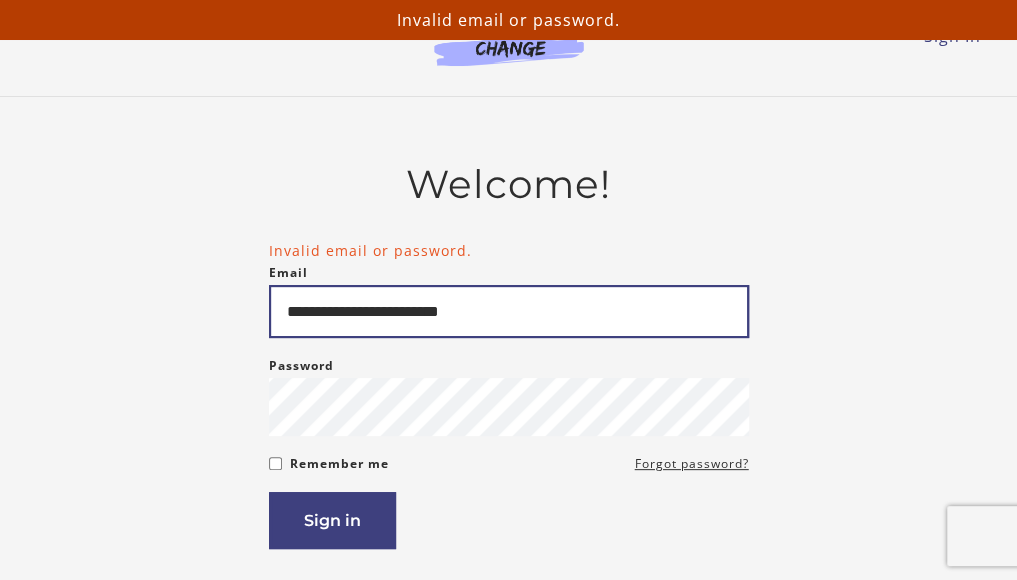 click on "**********" at bounding box center [509, 311] 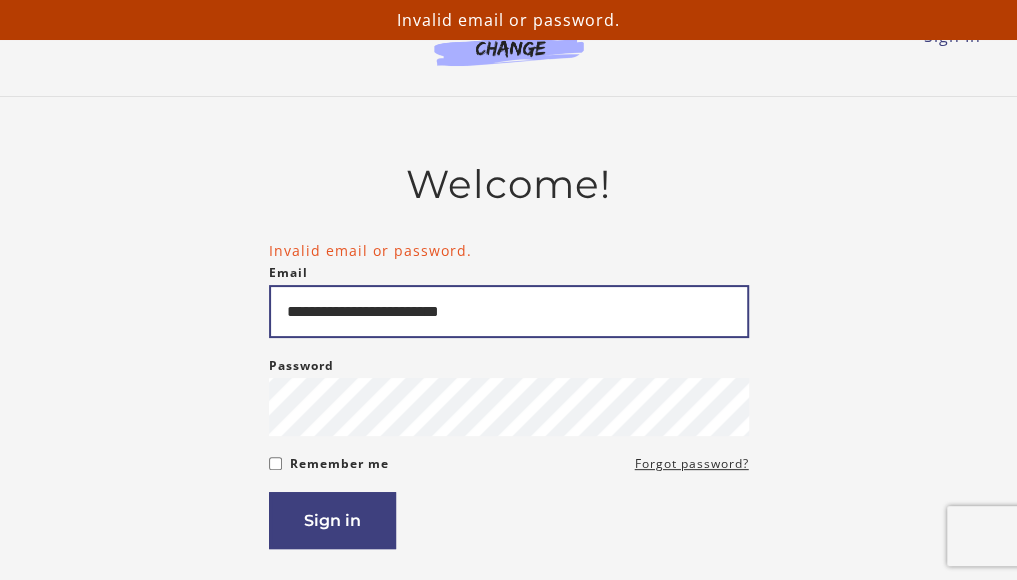type on "**********" 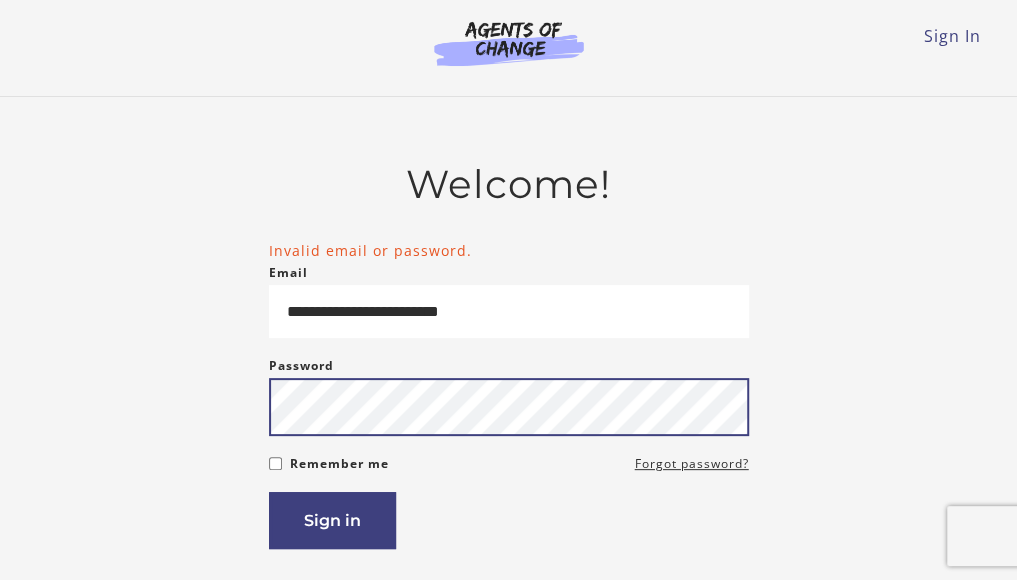 click on "Sign in" at bounding box center [332, 520] 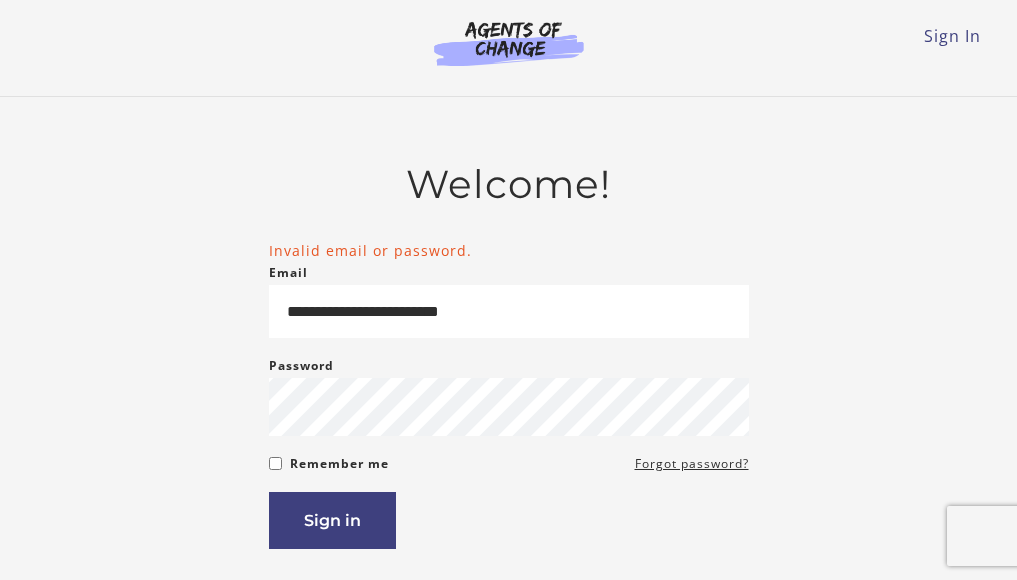scroll, scrollTop: 0, scrollLeft: 0, axis: both 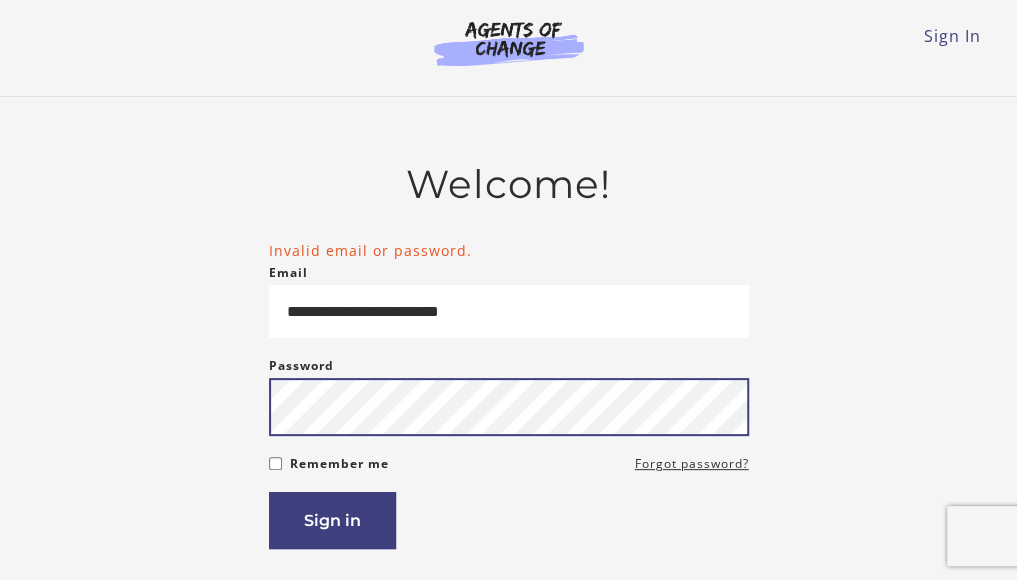 click on "Sign in" at bounding box center [332, 520] 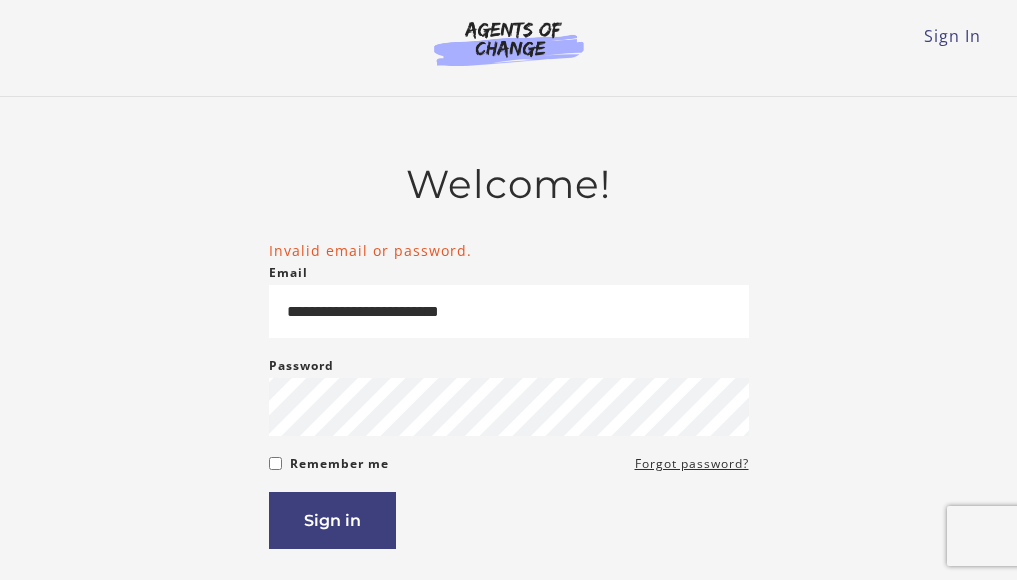 scroll, scrollTop: 0, scrollLeft: 0, axis: both 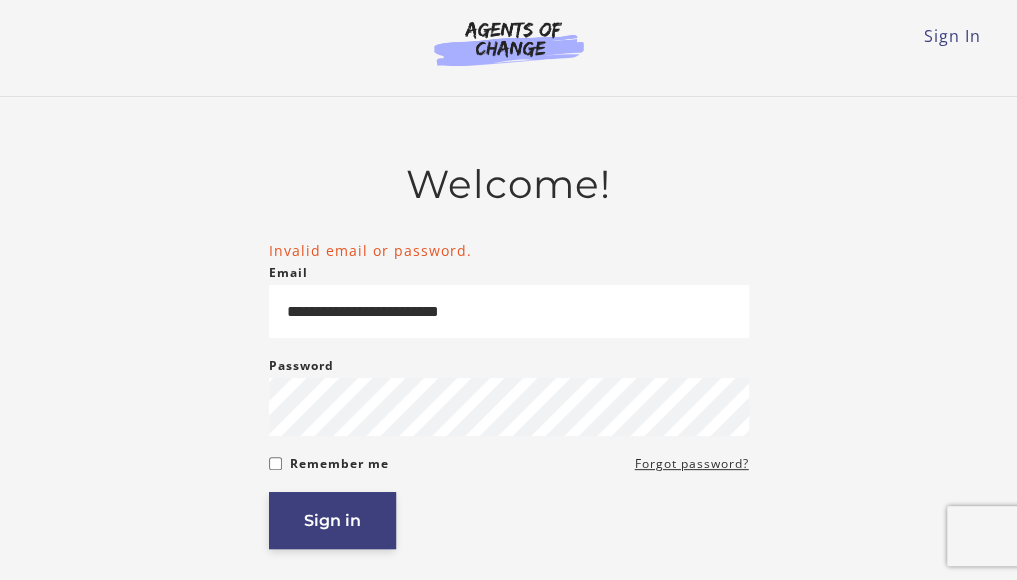 click on "Sign in" at bounding box center (332, 520) 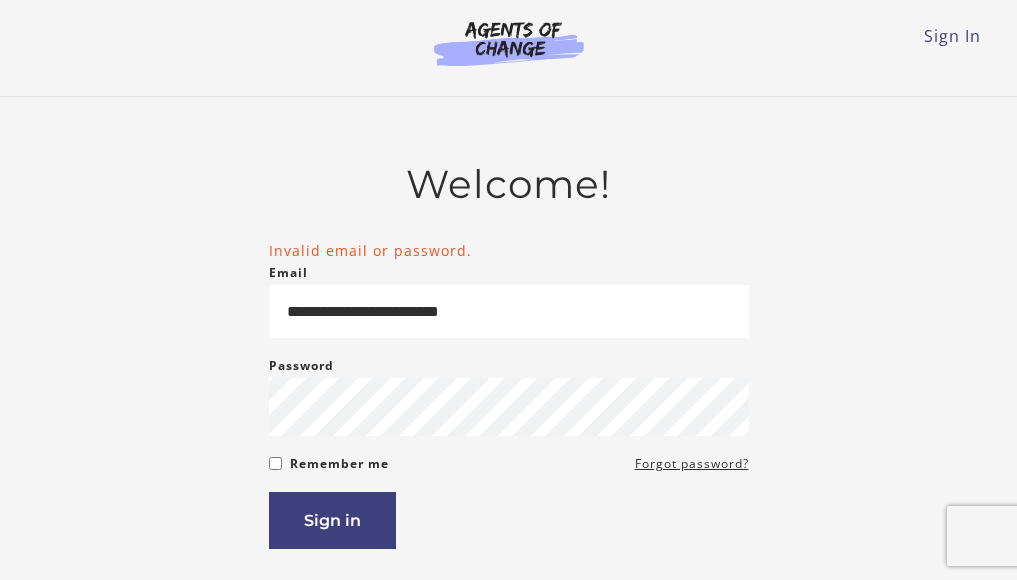 scroll, scrollTop: 0, scrollLeft: 0, axis: both 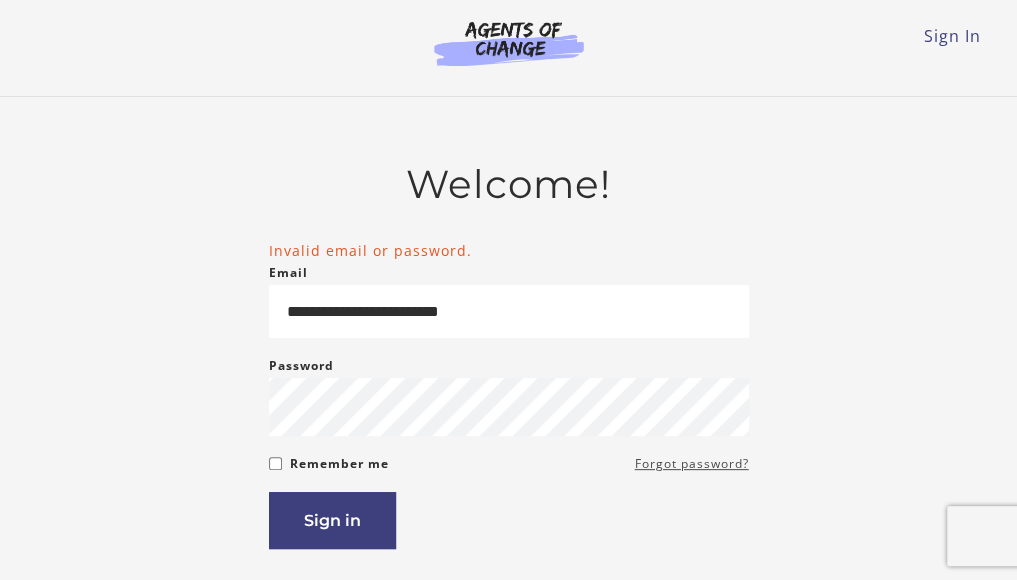 click on "Forgot password?" at bounding box center (692, 464) 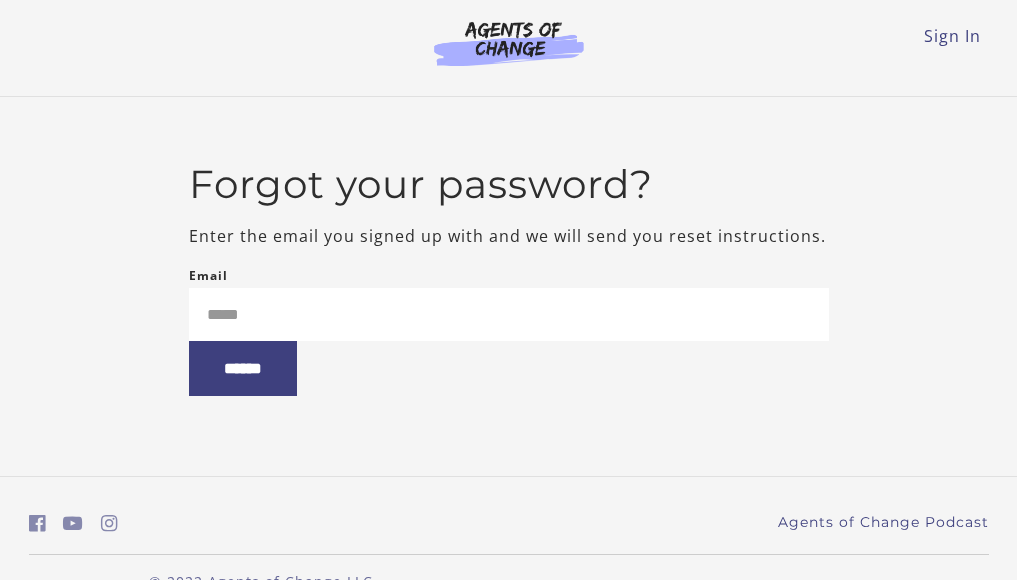 scroll, scrollTop: 0, scrollLeft: 0, axis: both 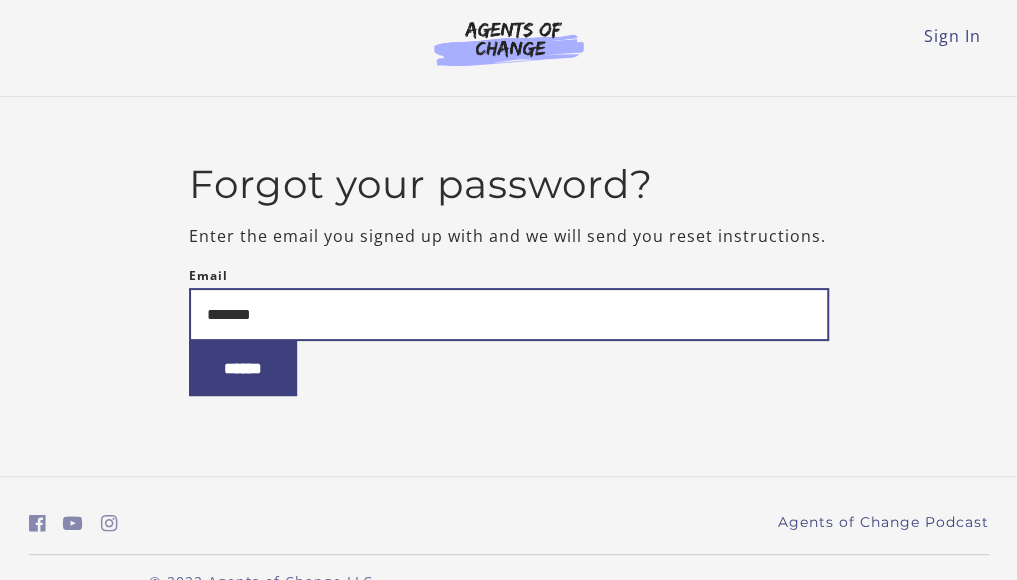 type on "**********" 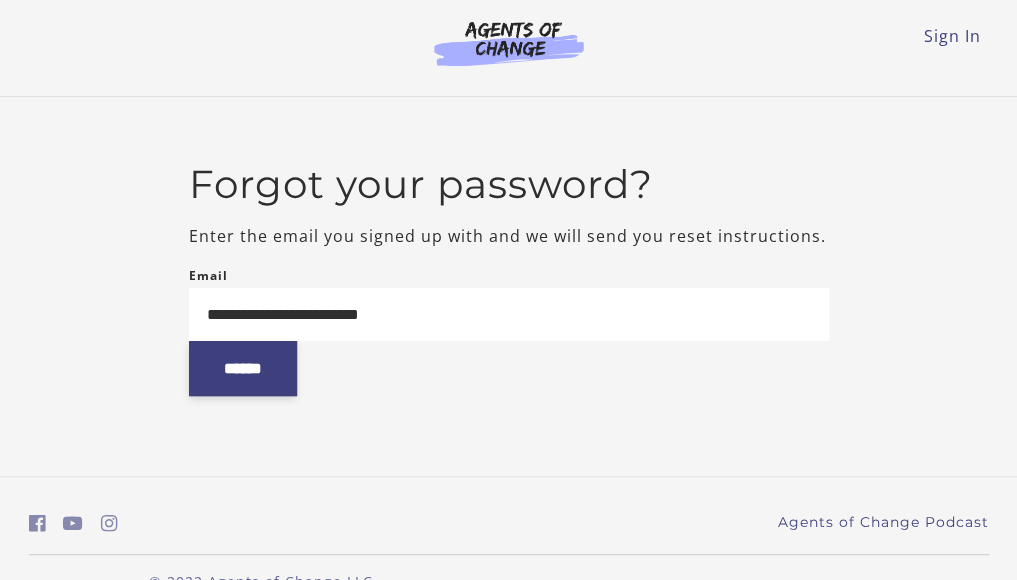 click on "******" at bounding box center (243, 368) 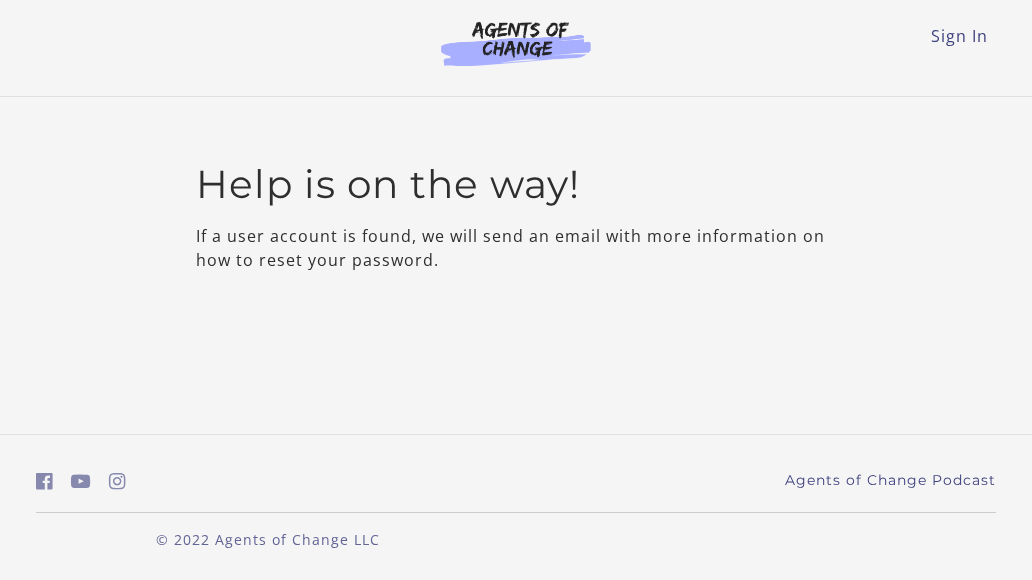 scroll, scrollTop: 0, scrollLeft: 0, axis: both 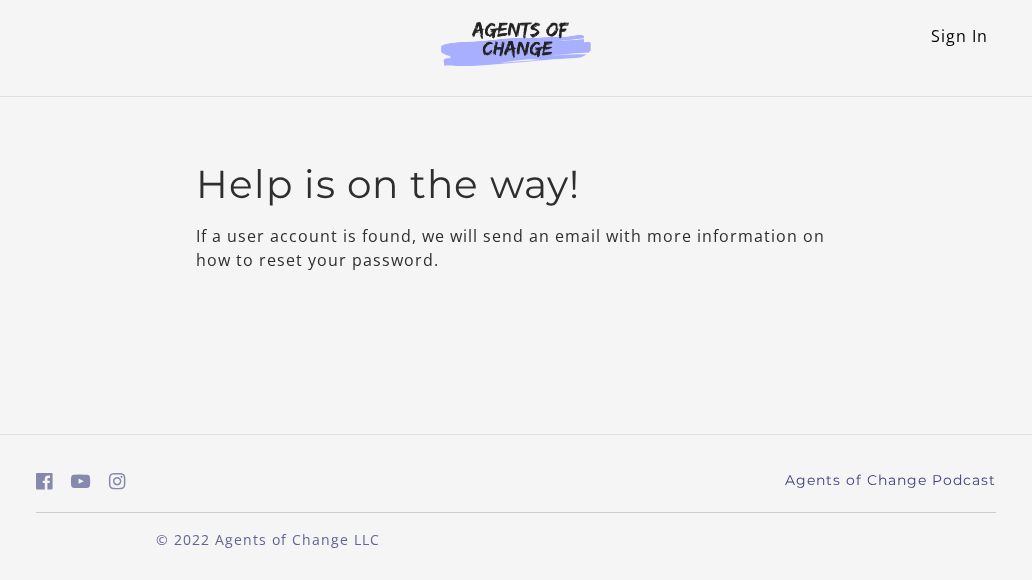click on "Sign In" at bounding box center [959, 36] 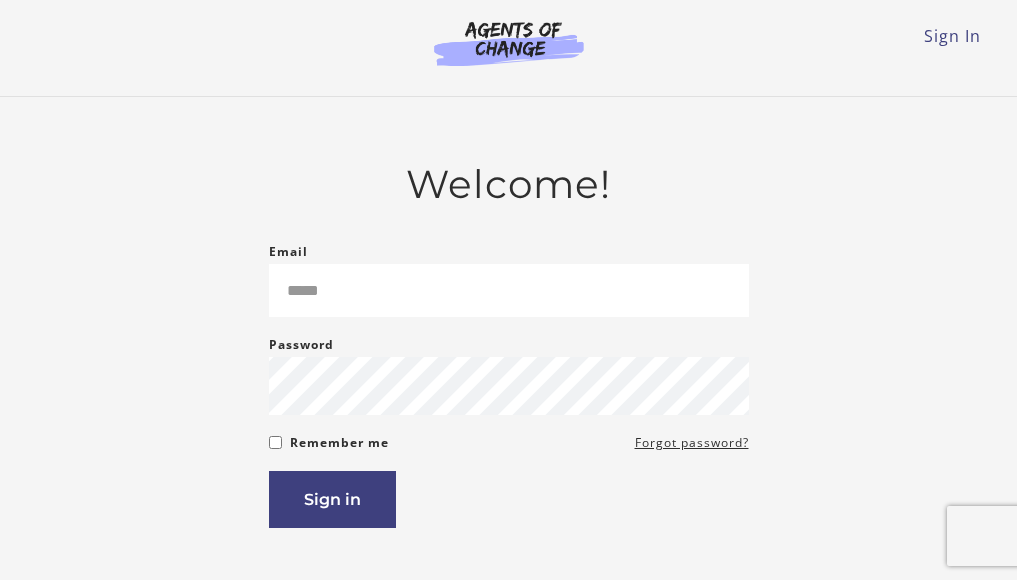 scroll, scrollTop: 0, scrollLeft: 0, axis: both 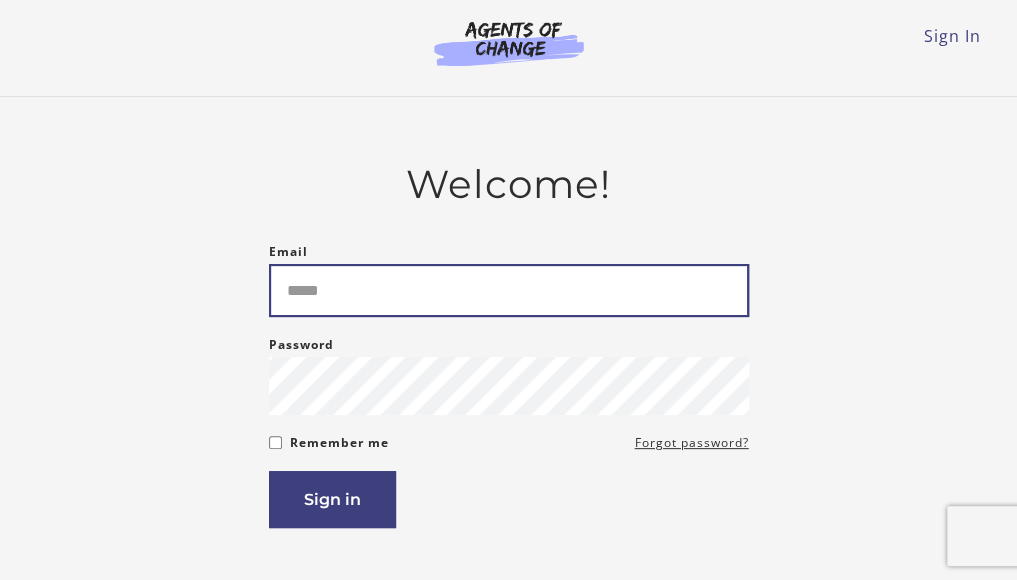click on "Email" at bounding box center (509, 290) 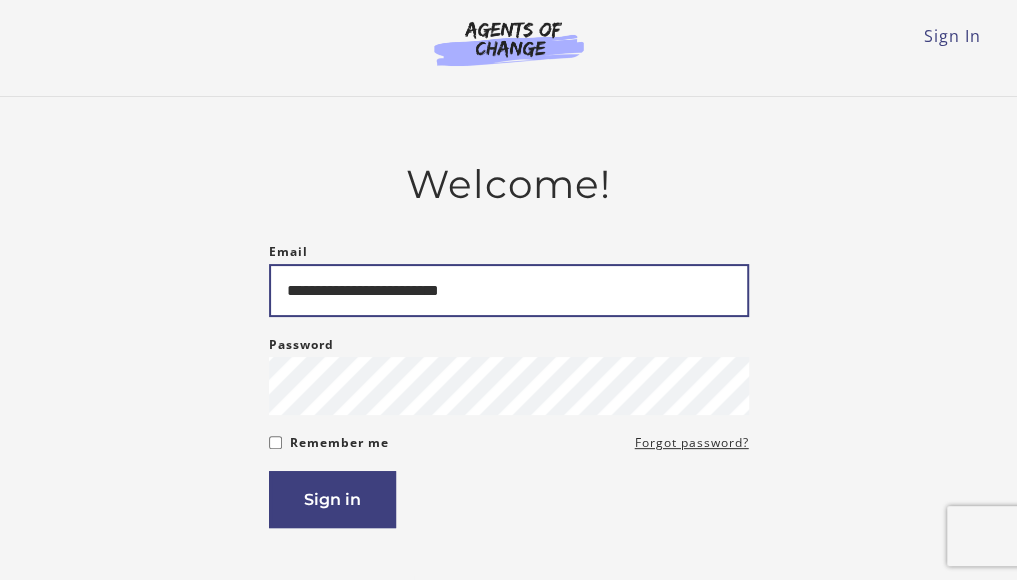 type on "**********" 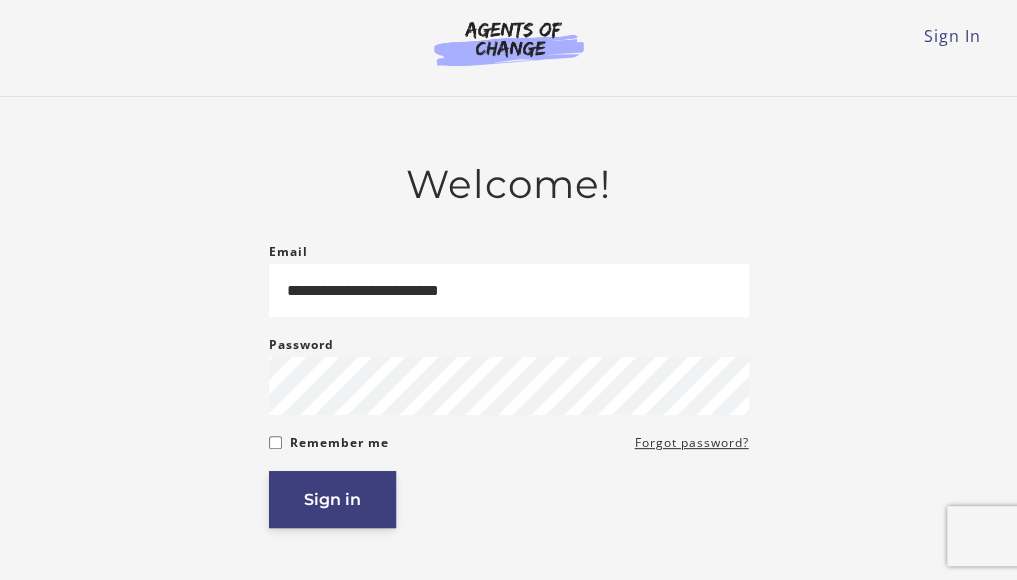 click on "Sign in" at bounding box center (332, 499) 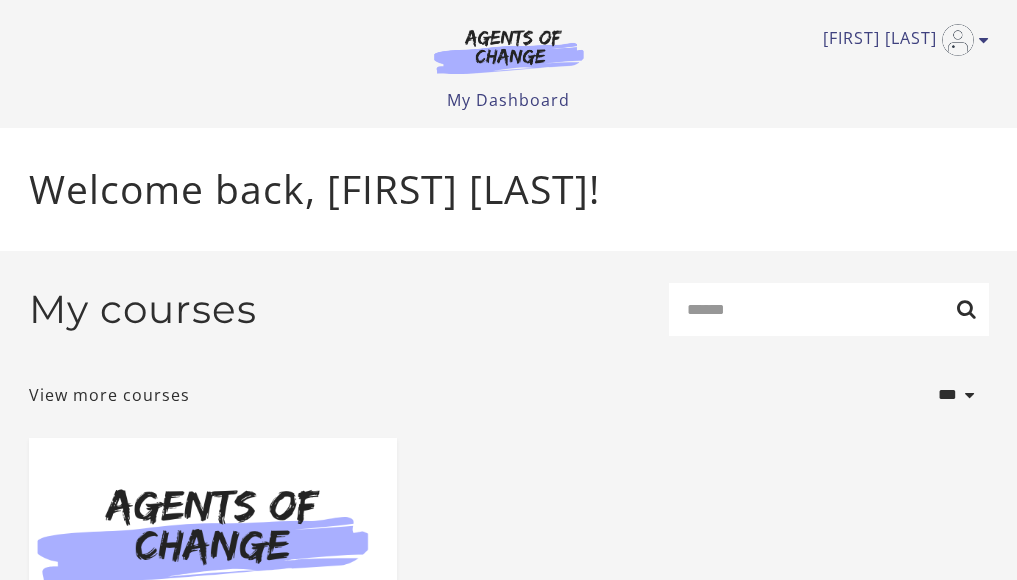 scroll, scrollTop: 0, scrollLeft: 0, axis: both 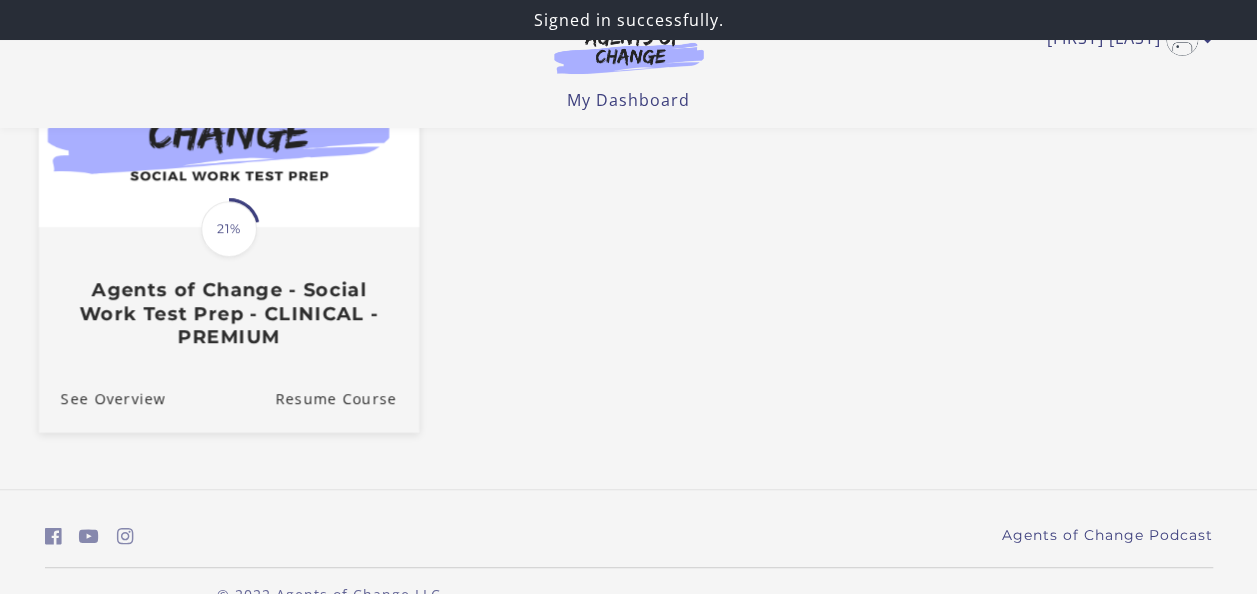 click on "21%" at bounding box center (229, 229) 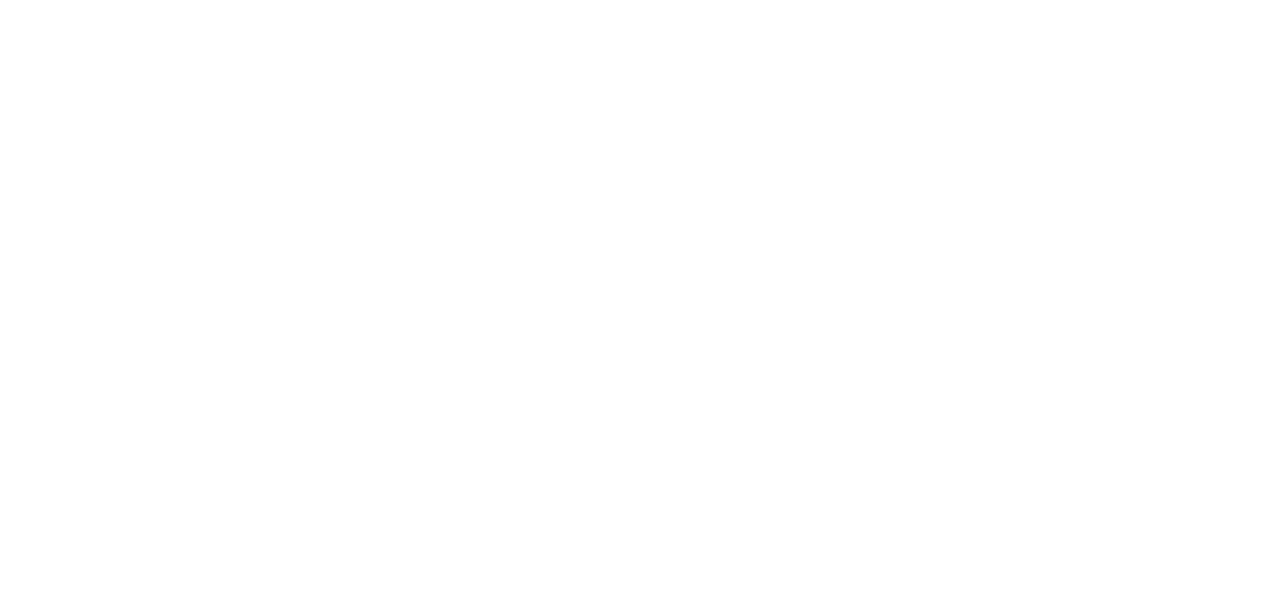 scroll, scrollTop: 0, scrollLeft: 0, axis: both 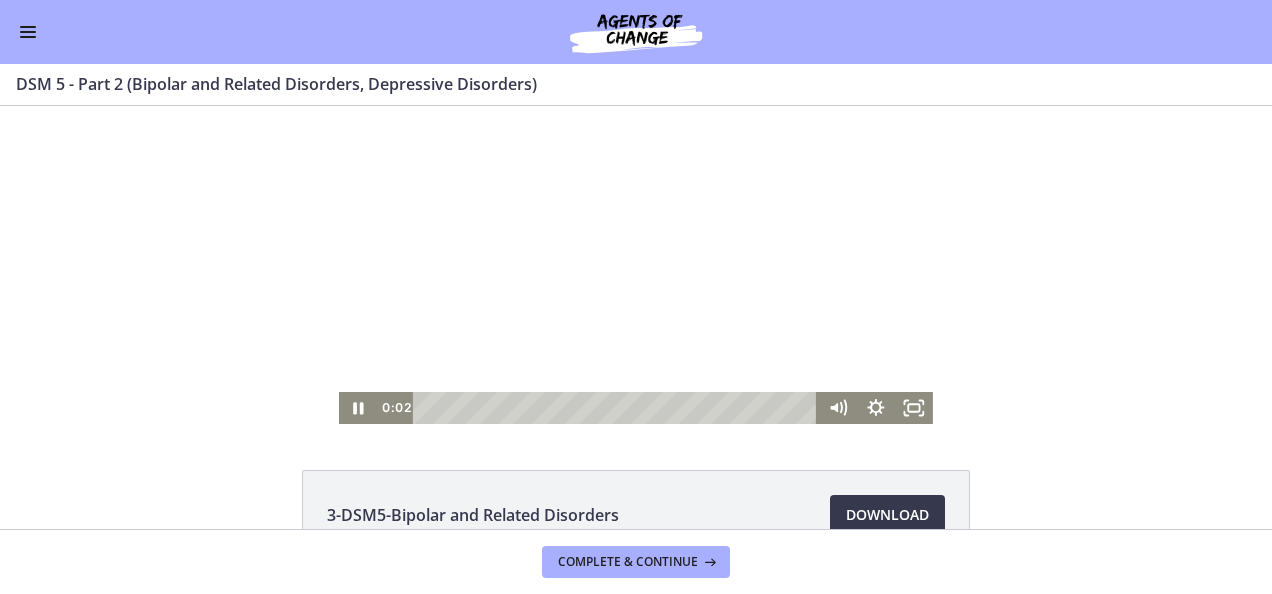 click at bounding box center (636, 257) 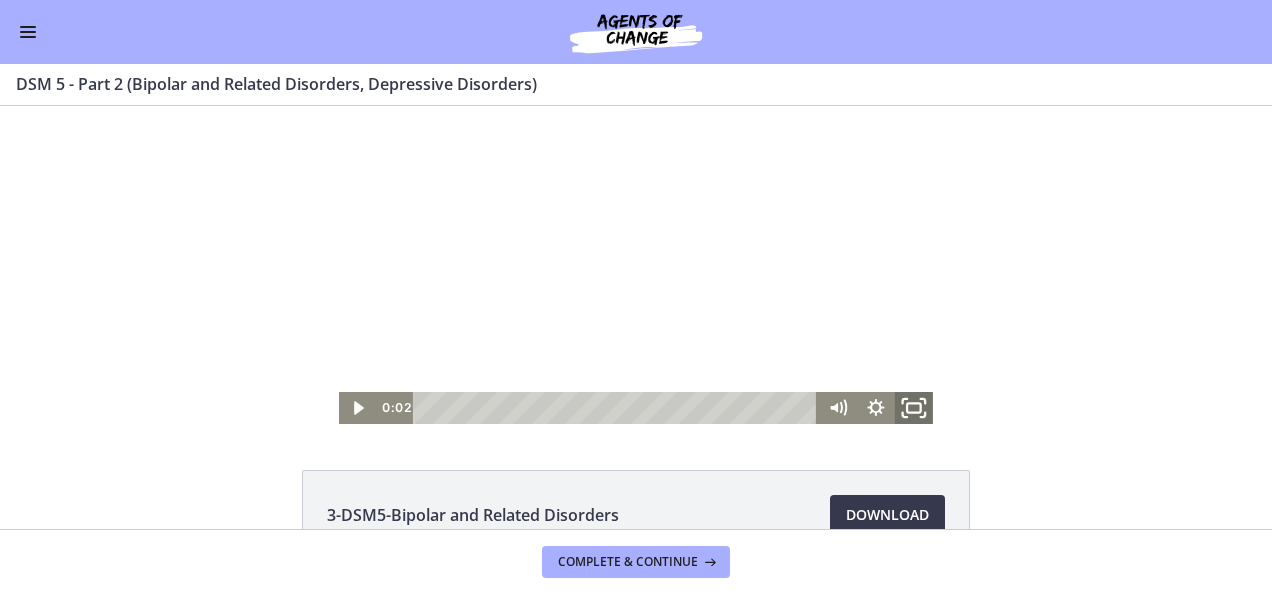 click 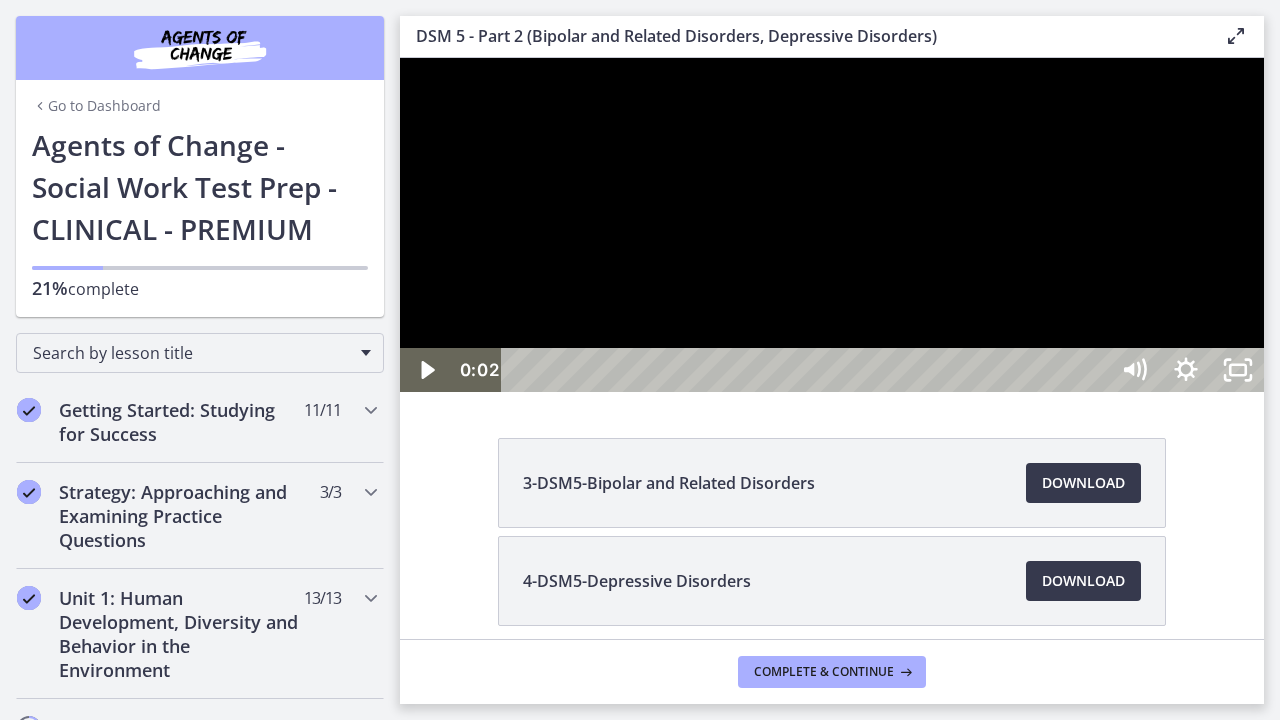 click at bounding box center [832, 225] 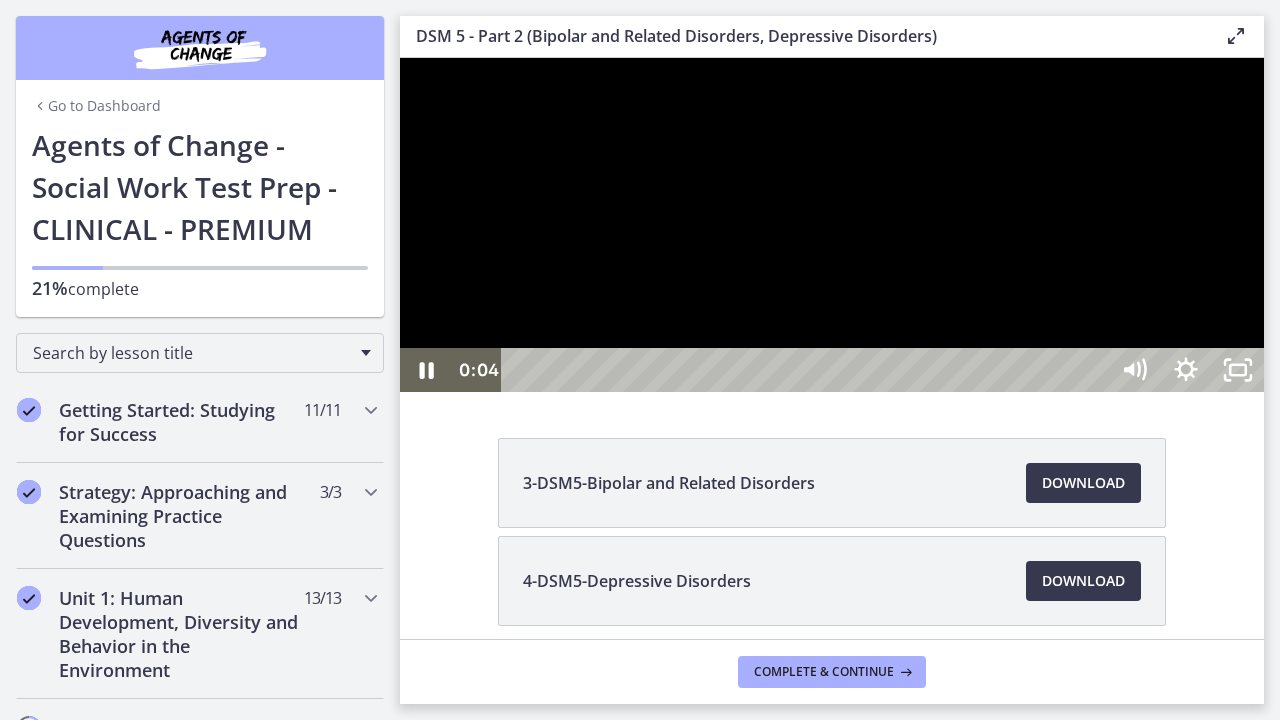 type 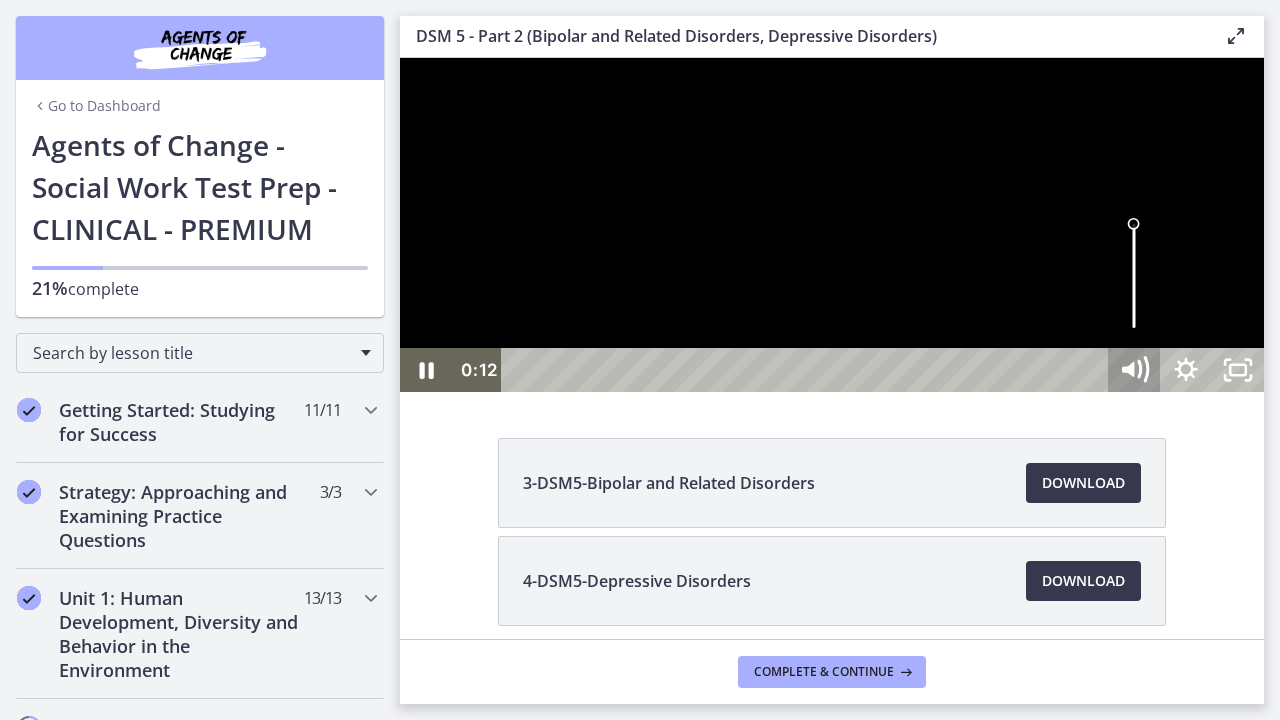 click 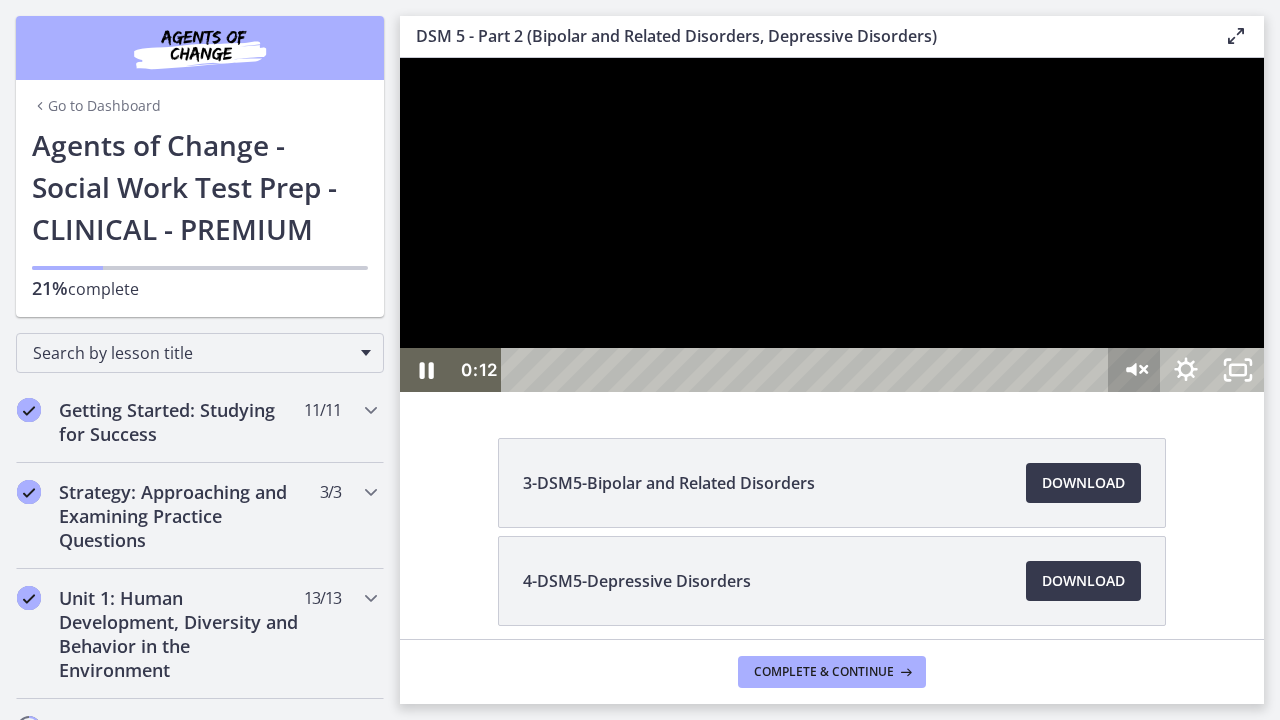 click 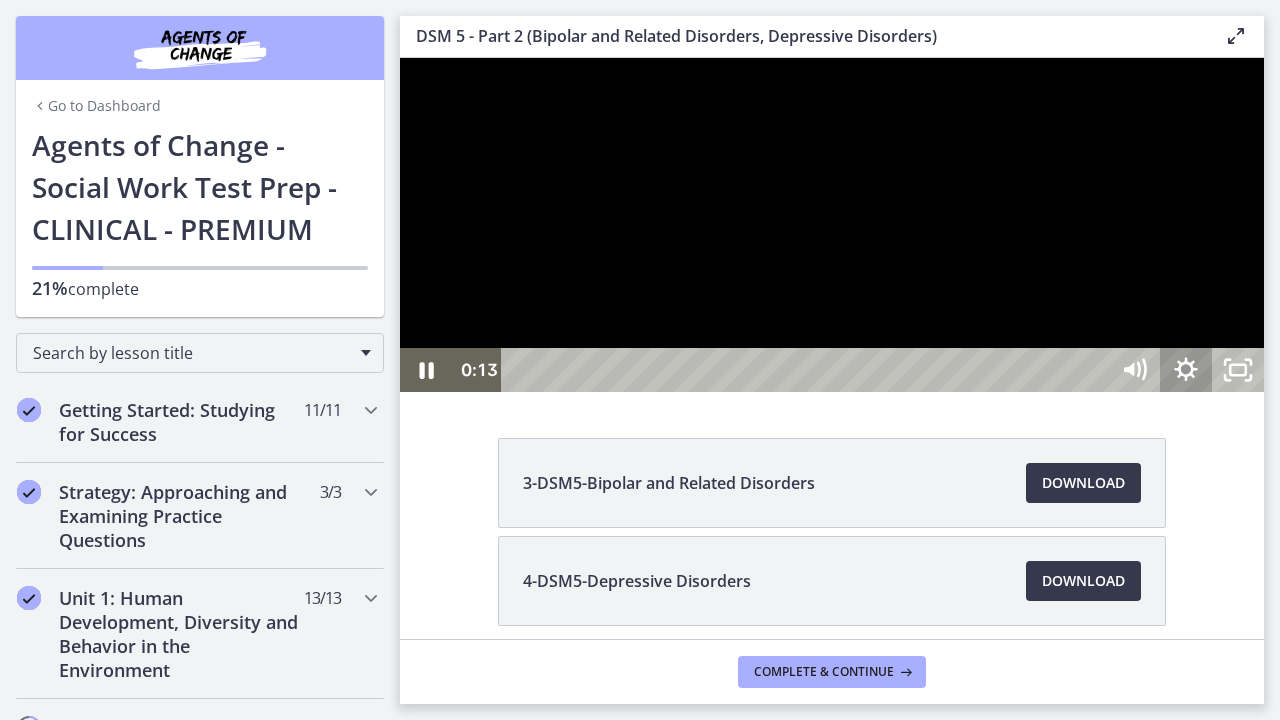 click 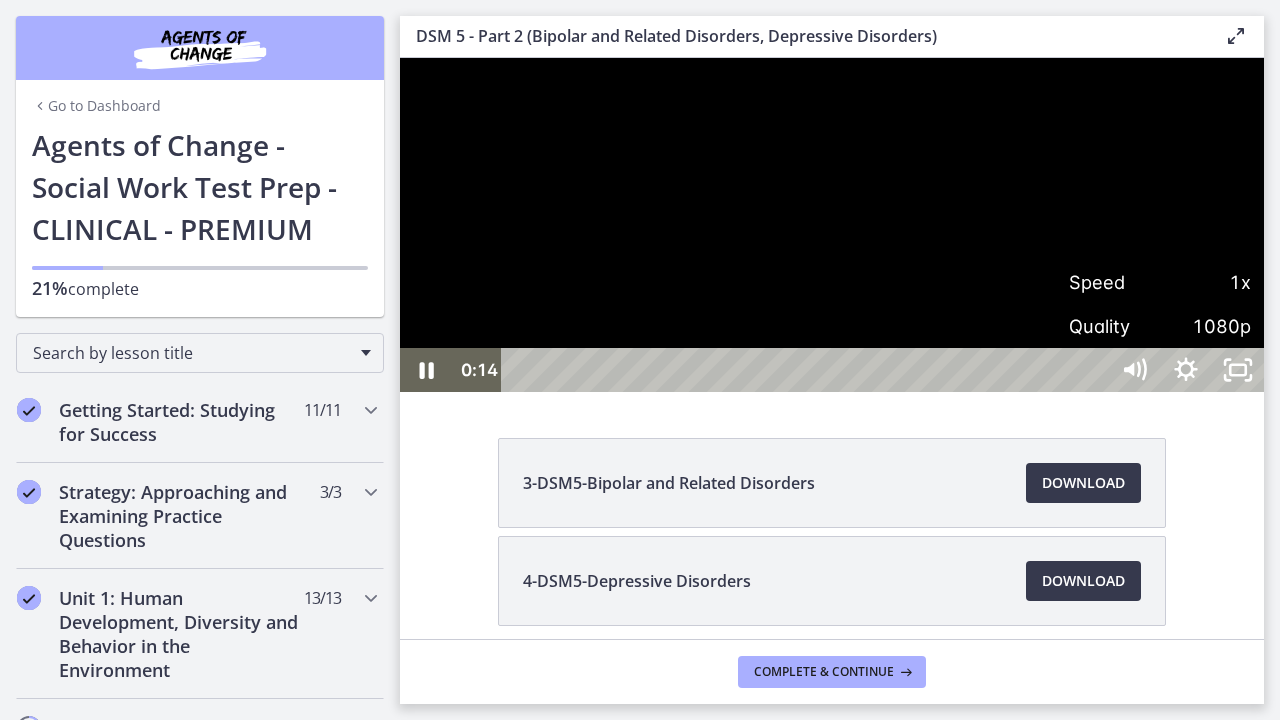 click on "Speed" at bounding box center (1114, 282) 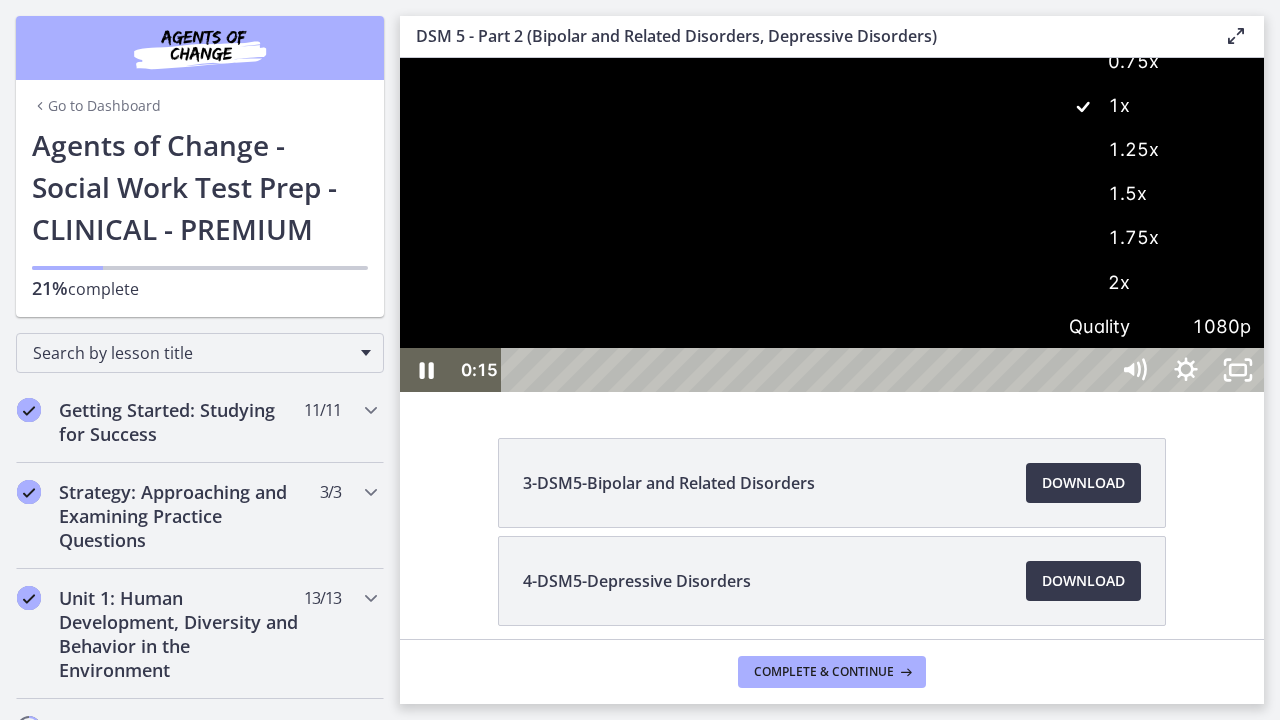 click on "1.75x" at bounding box center (1160, 238) 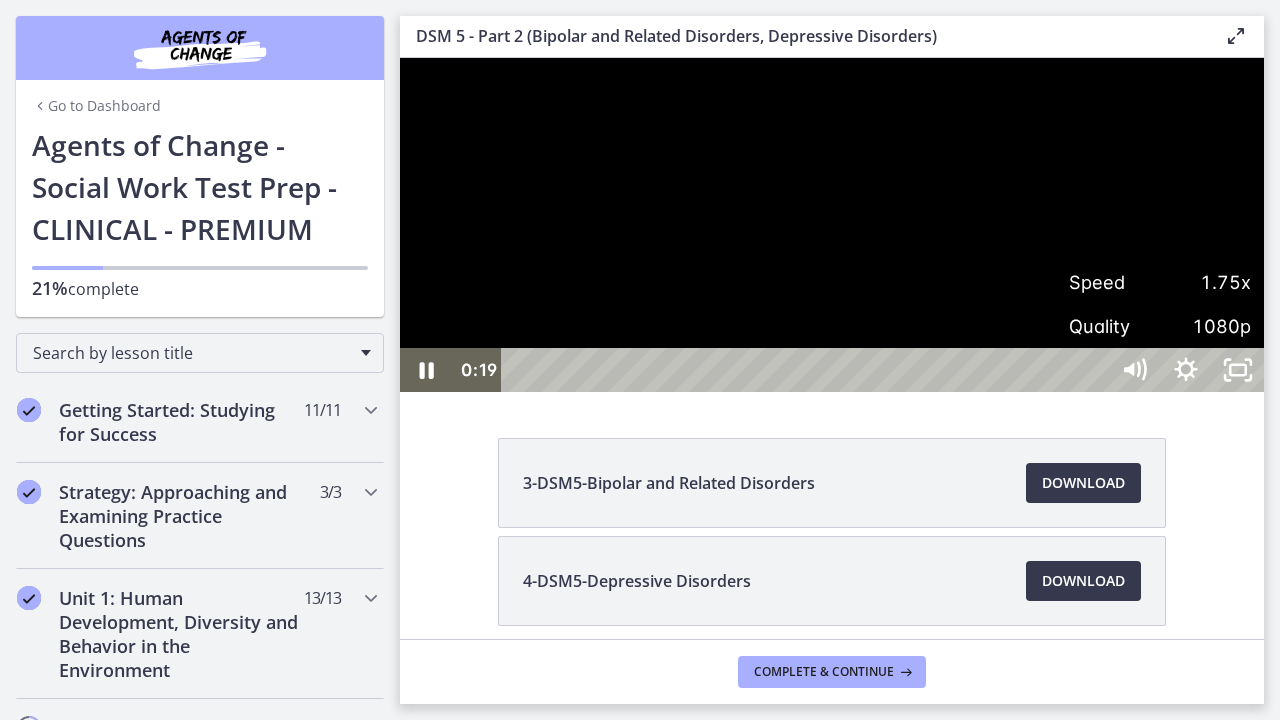 type 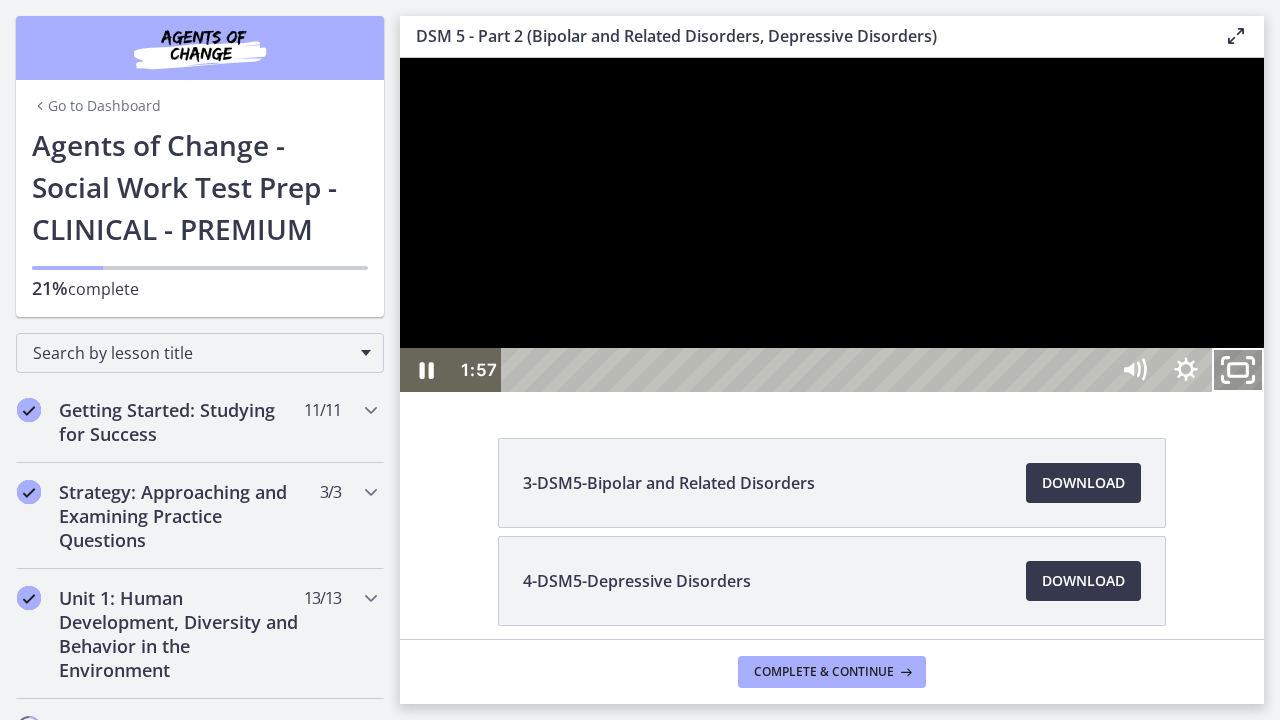 click 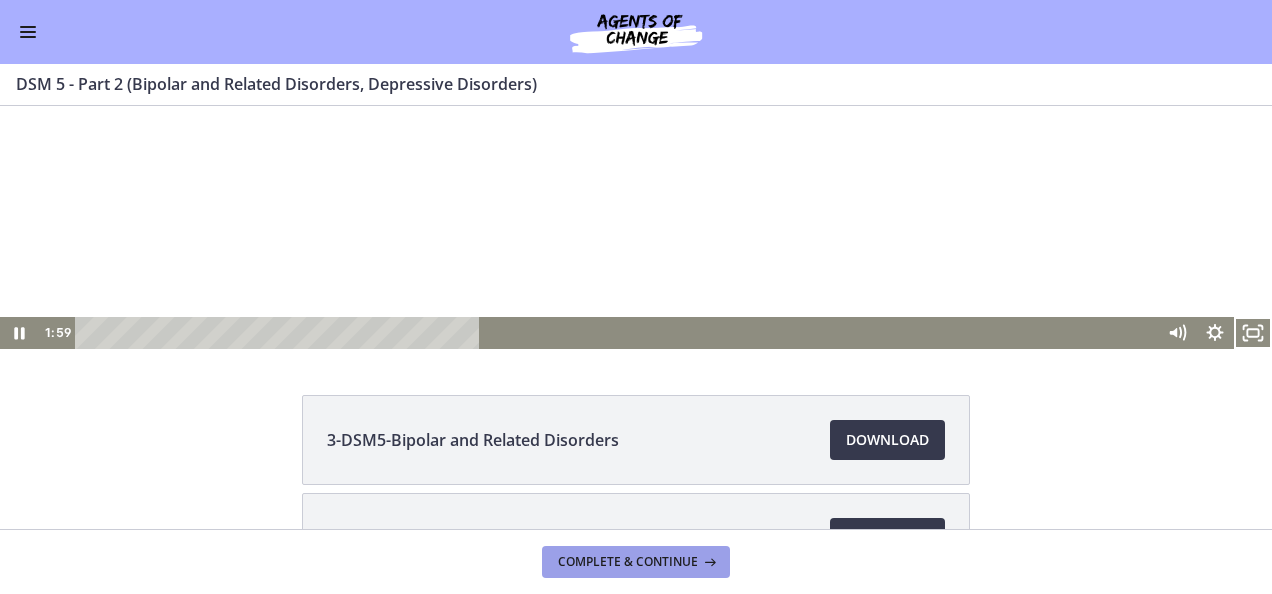 scroll, scrollTop: 92, scrollLeft: 0, axis: vertical 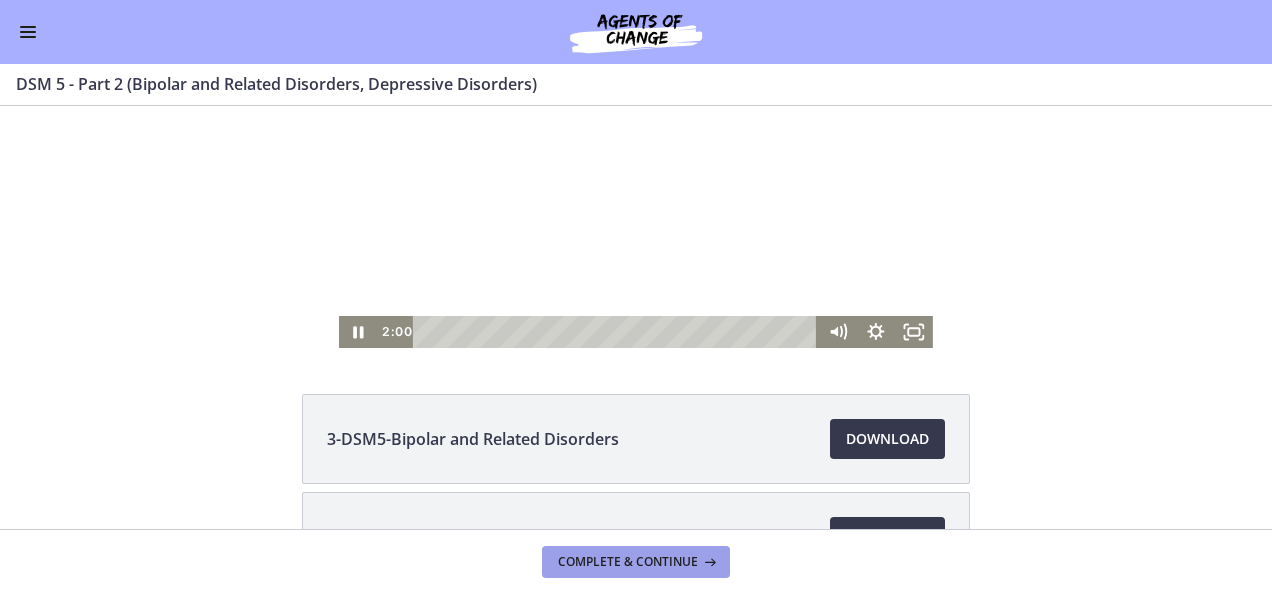 click on "Complete & continue" at bounding box center [628, 562] 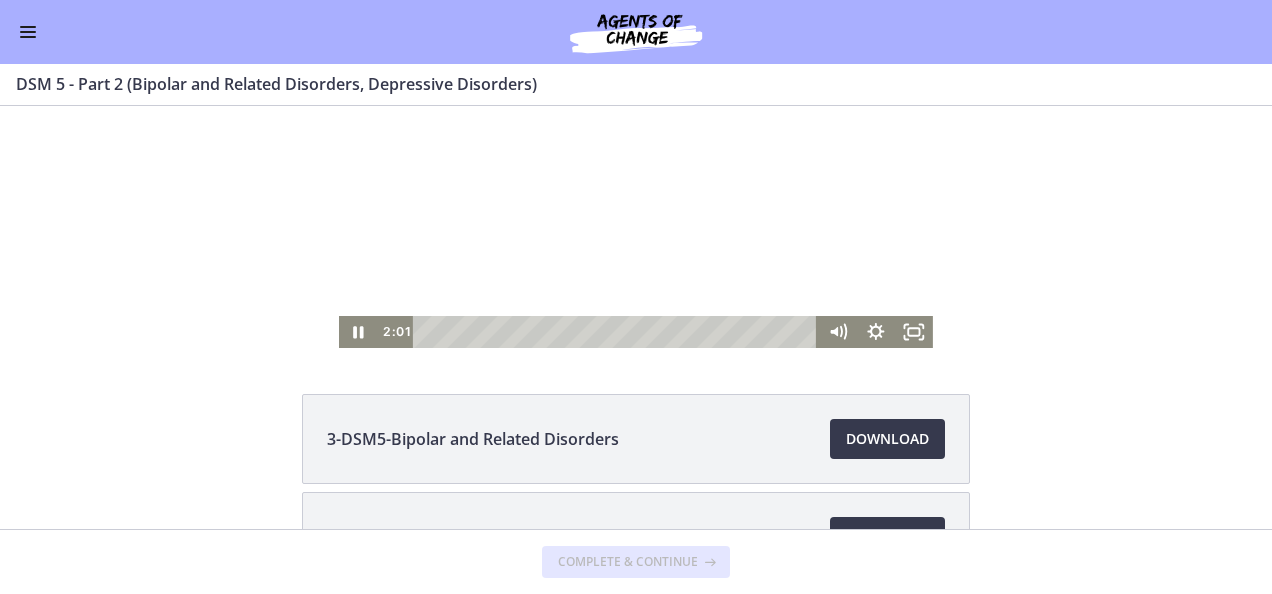 scroll, scrollTop: 0, scrollLeft: 0, axis: both 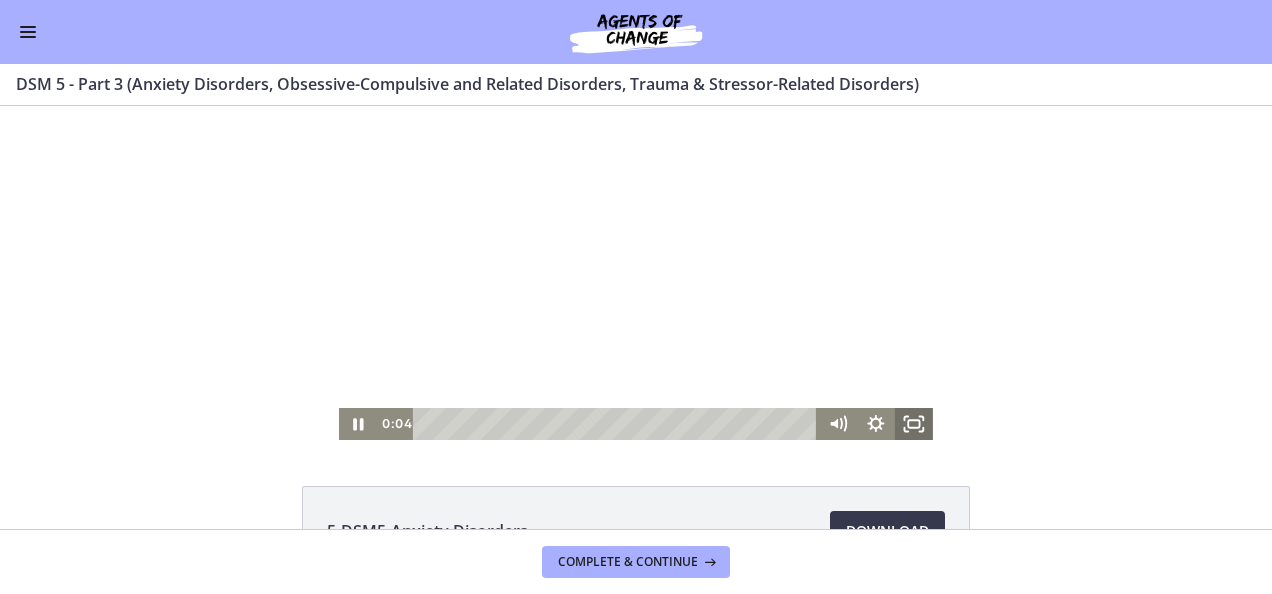 click 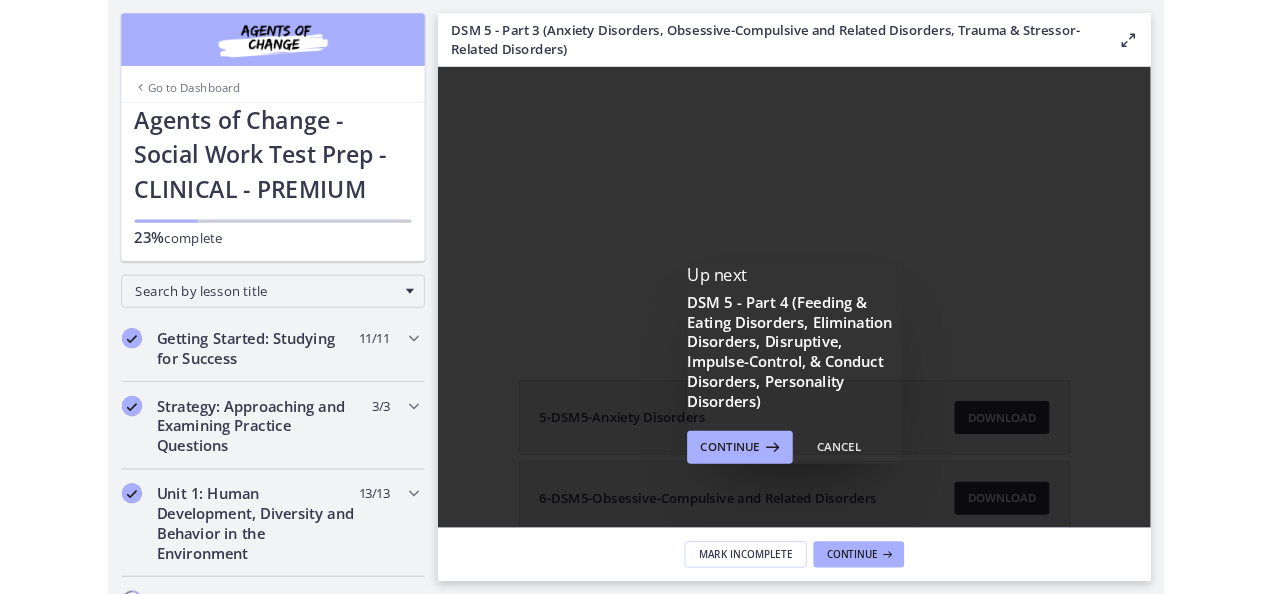 scroll, scrollTop: 0, scrollLeft: 0, axis: both 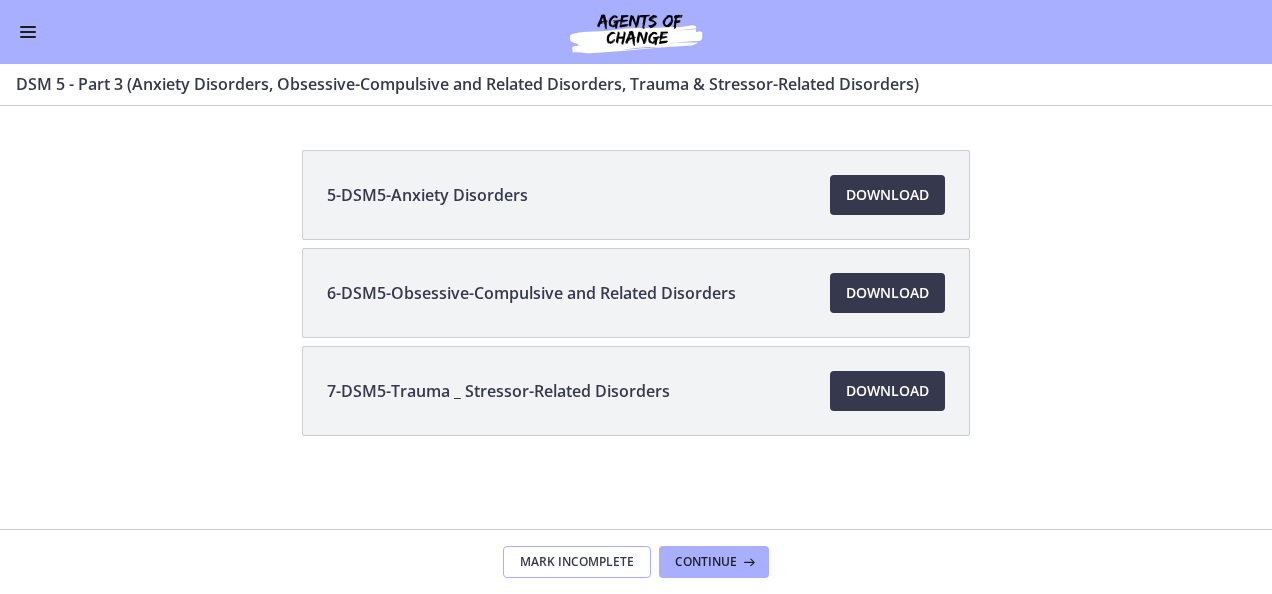 click on "Mark Incomplete" at bounding box center [577, 562] 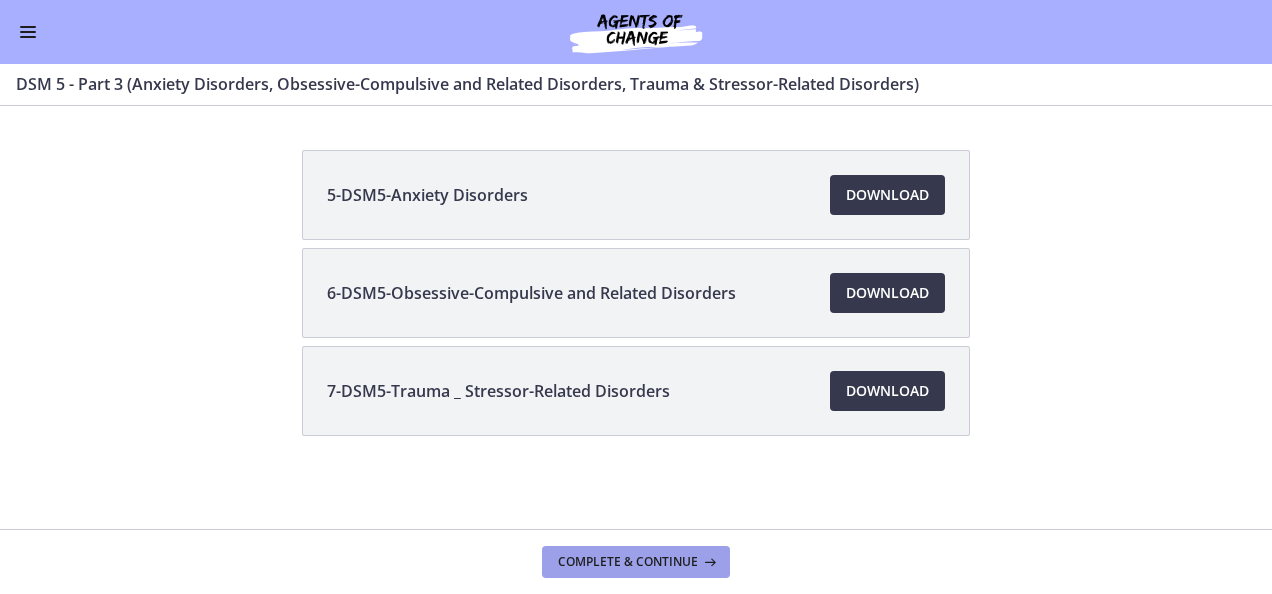 click on "Complete & continue" at bounding box center [628, 562] 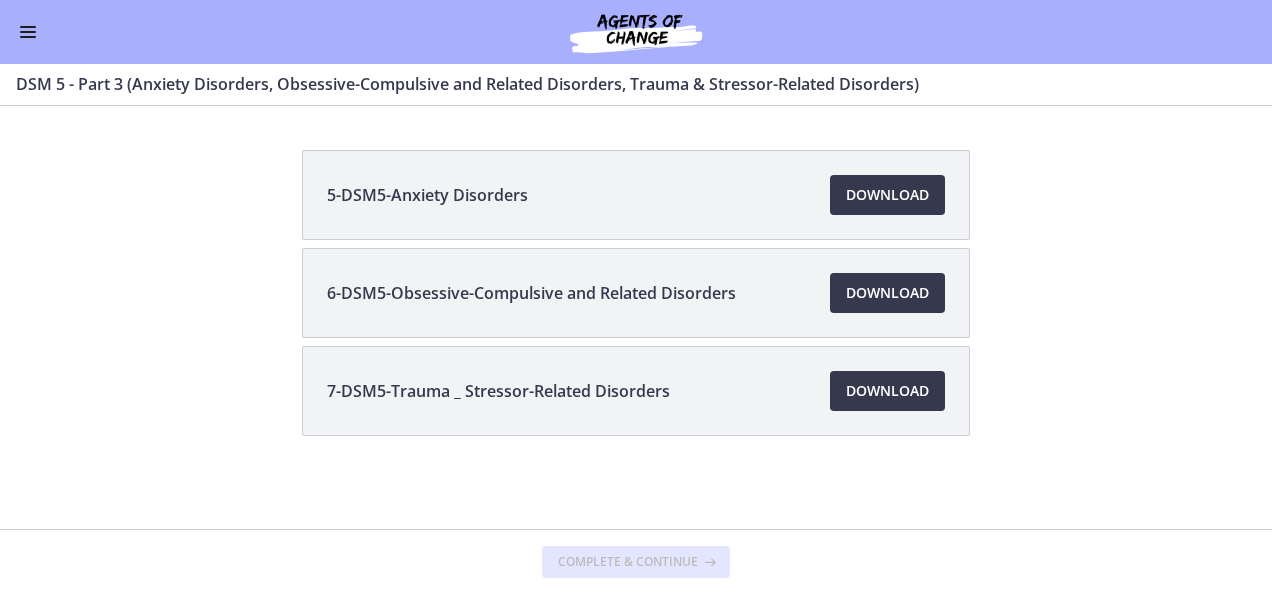 scroll, scrollTop: 0, scrollLeft: 0, axis: both 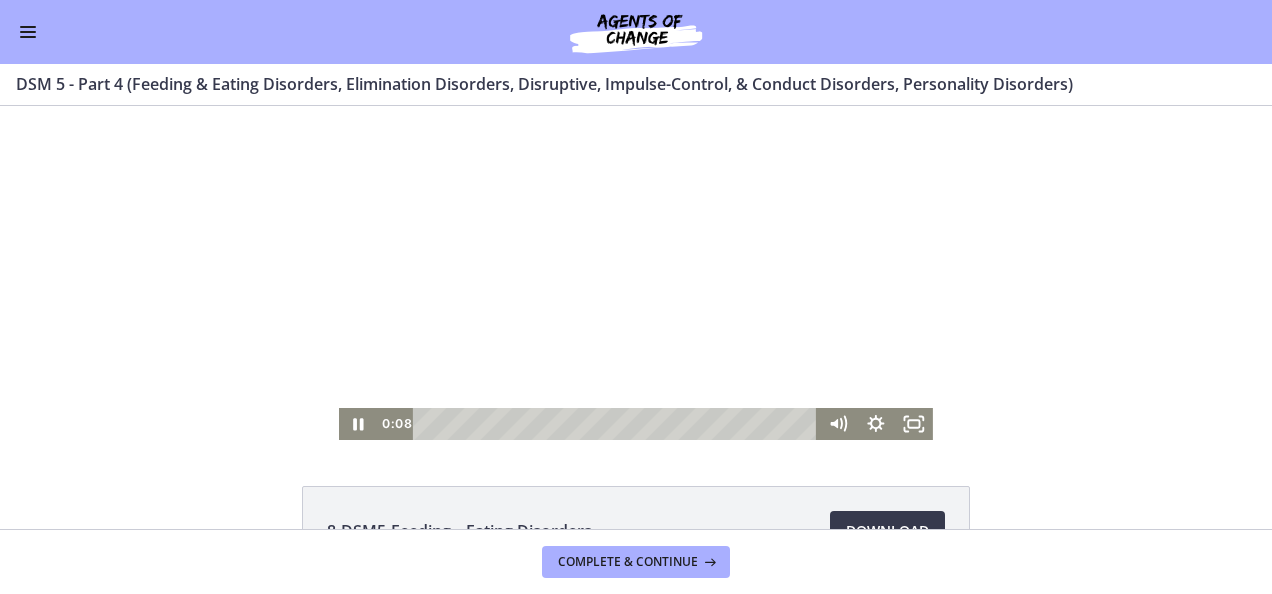 click at bounding box center (636, 273) 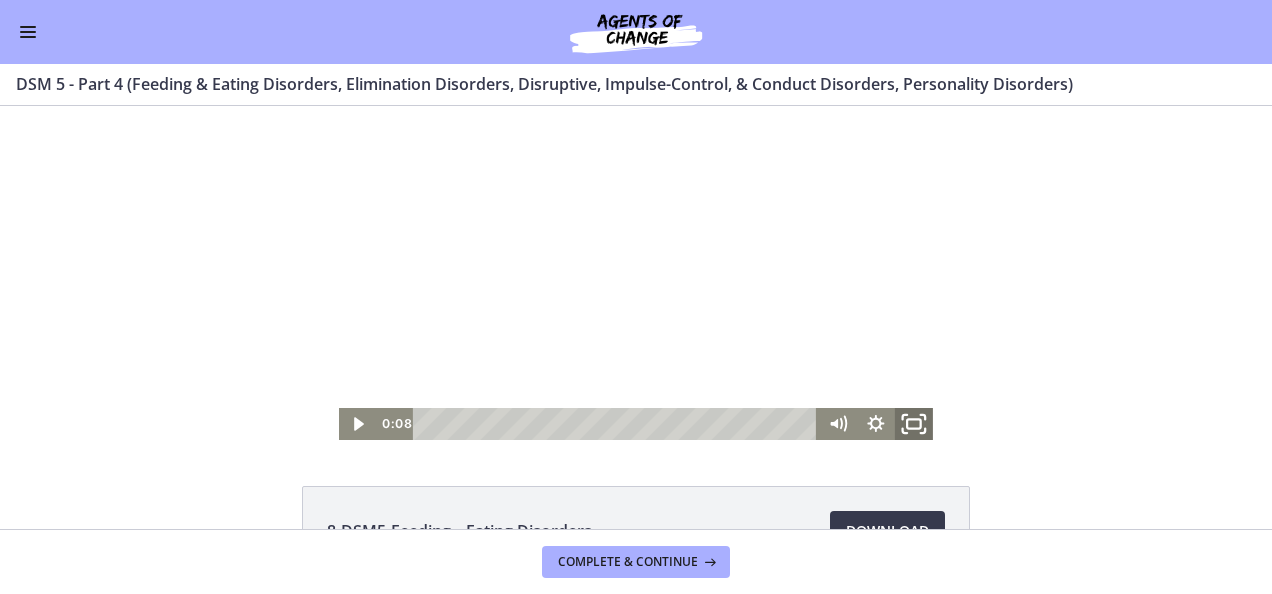 click 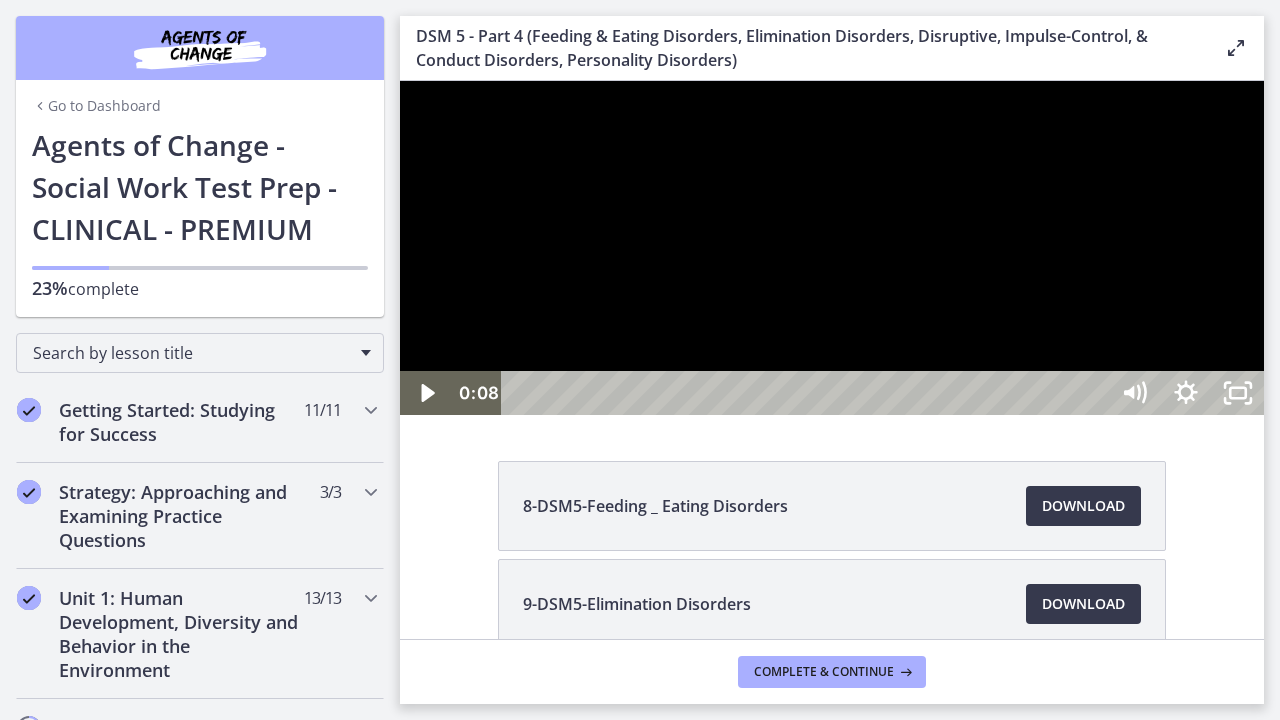 click at bounding box center (832, 248) 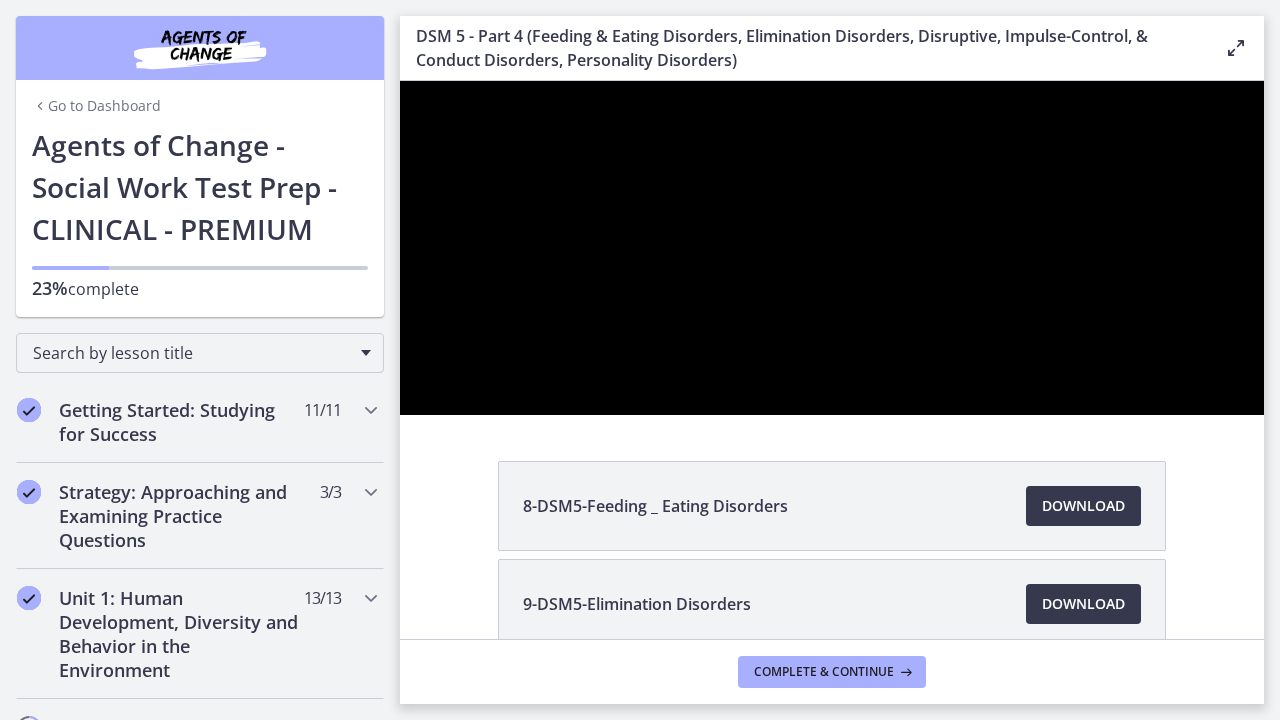 type 